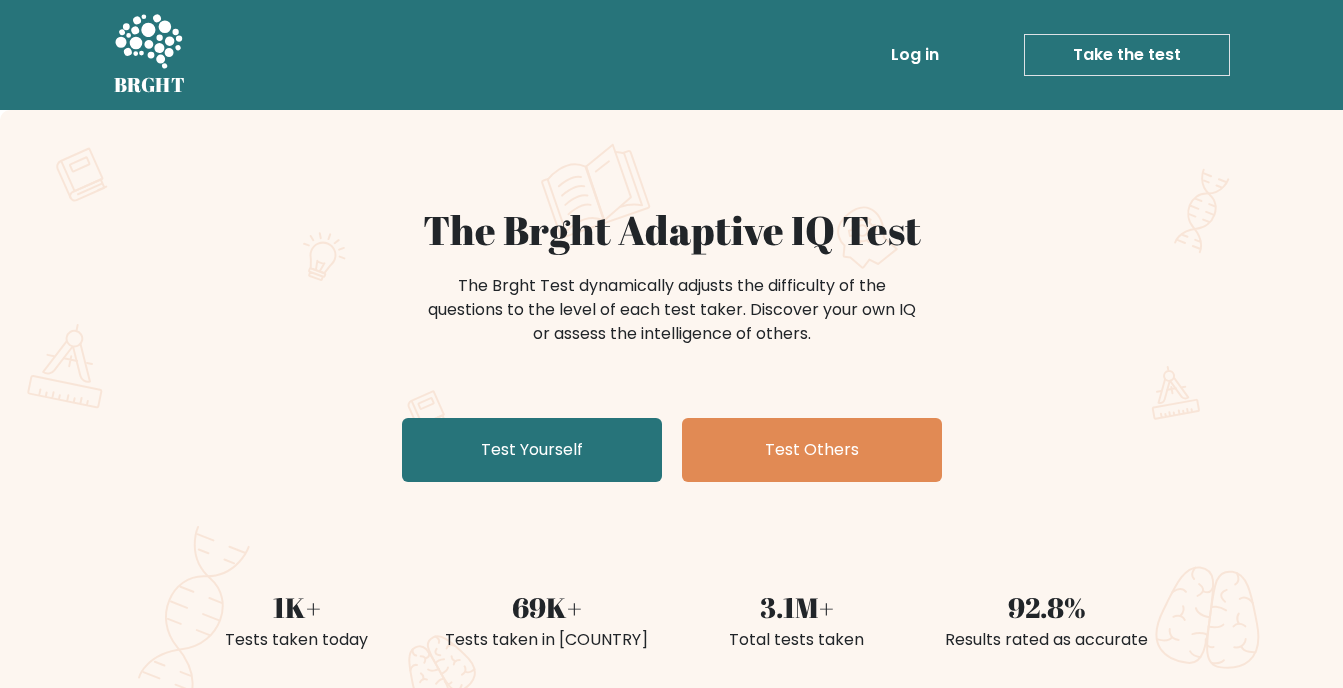scroll, scrollTop: 0, scrollLeft: 0, axis: both 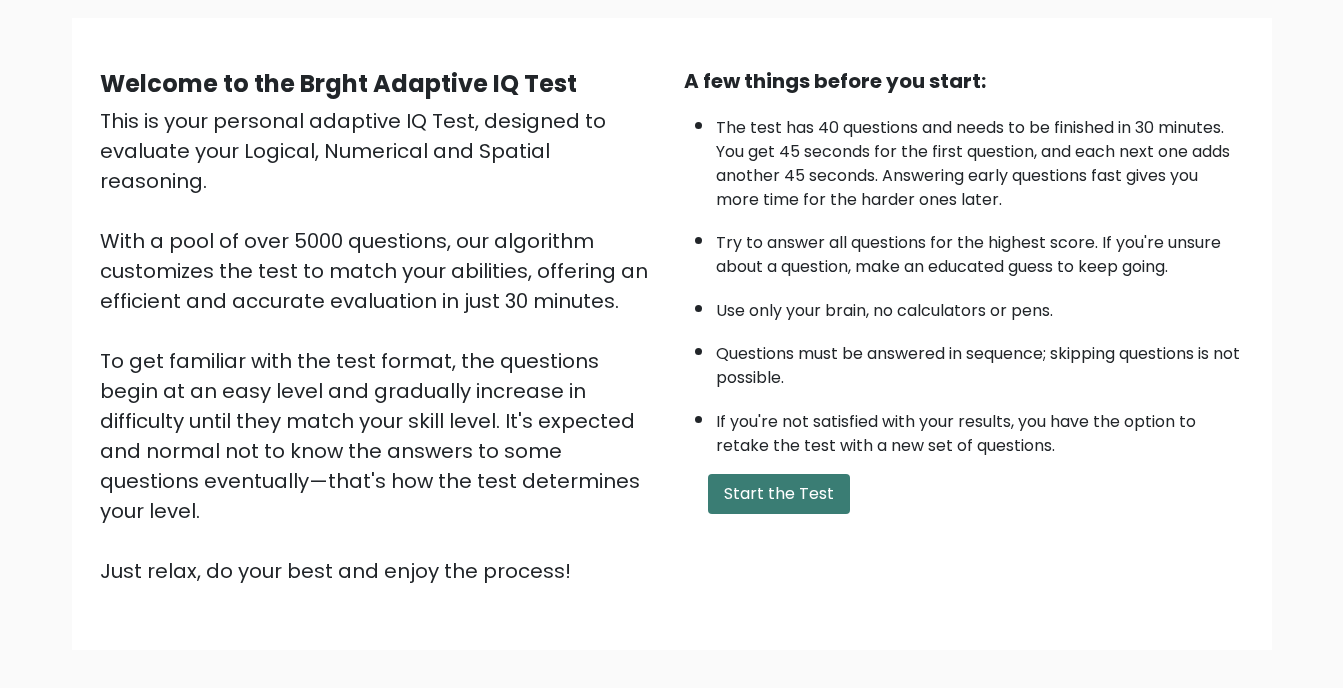 click on "Start the Test" at bounding box center (779, 494) 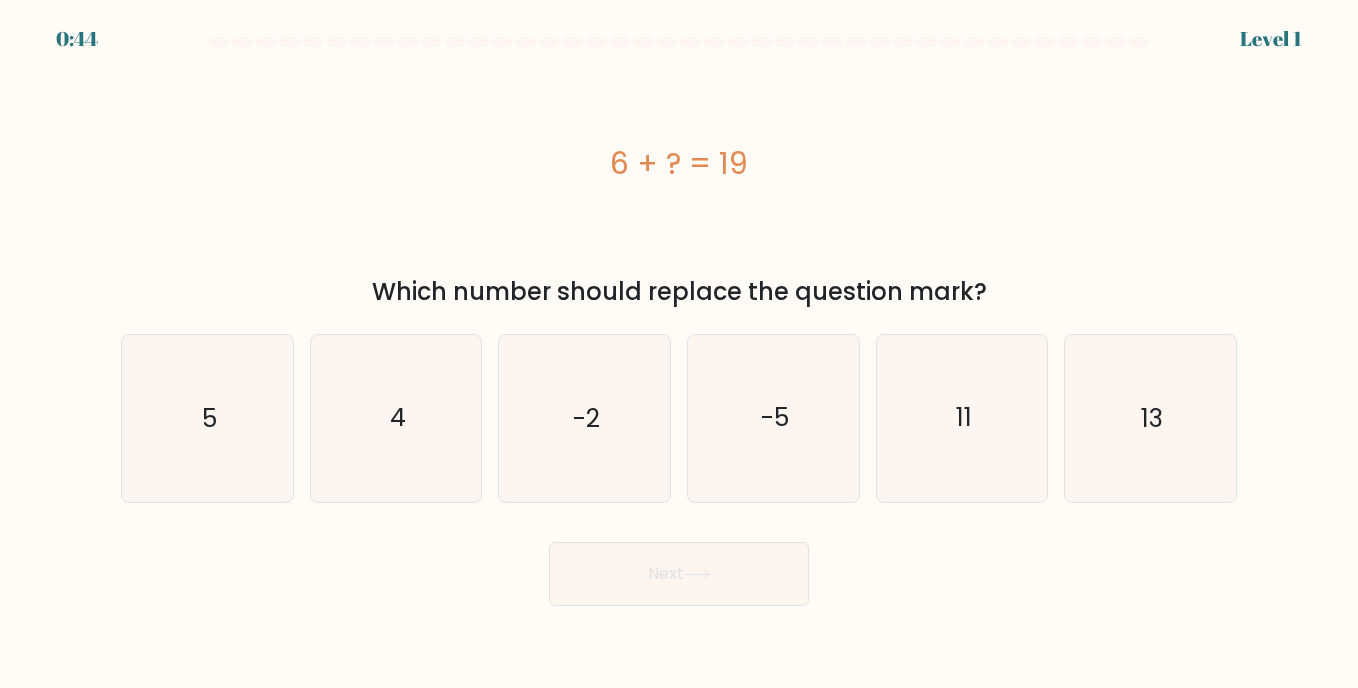 scroll, scrollTop: 0, scrollLeft: 0, axis: both 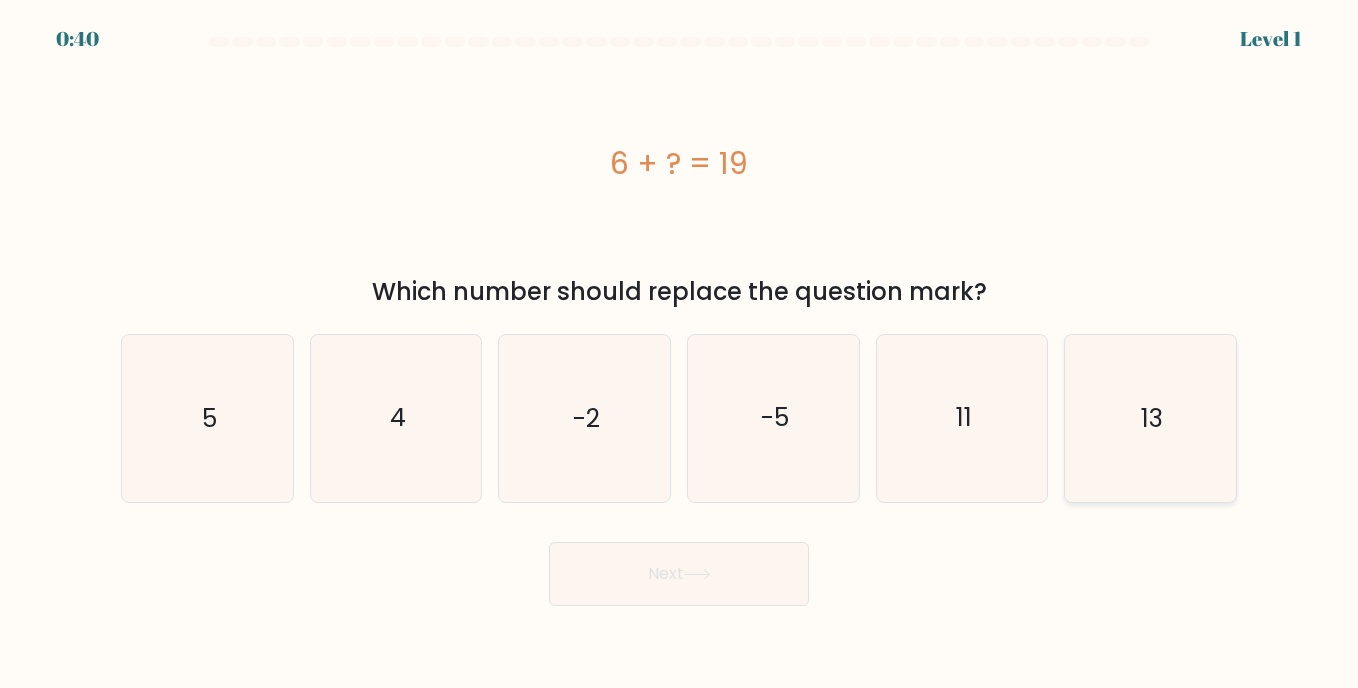 click on "13" 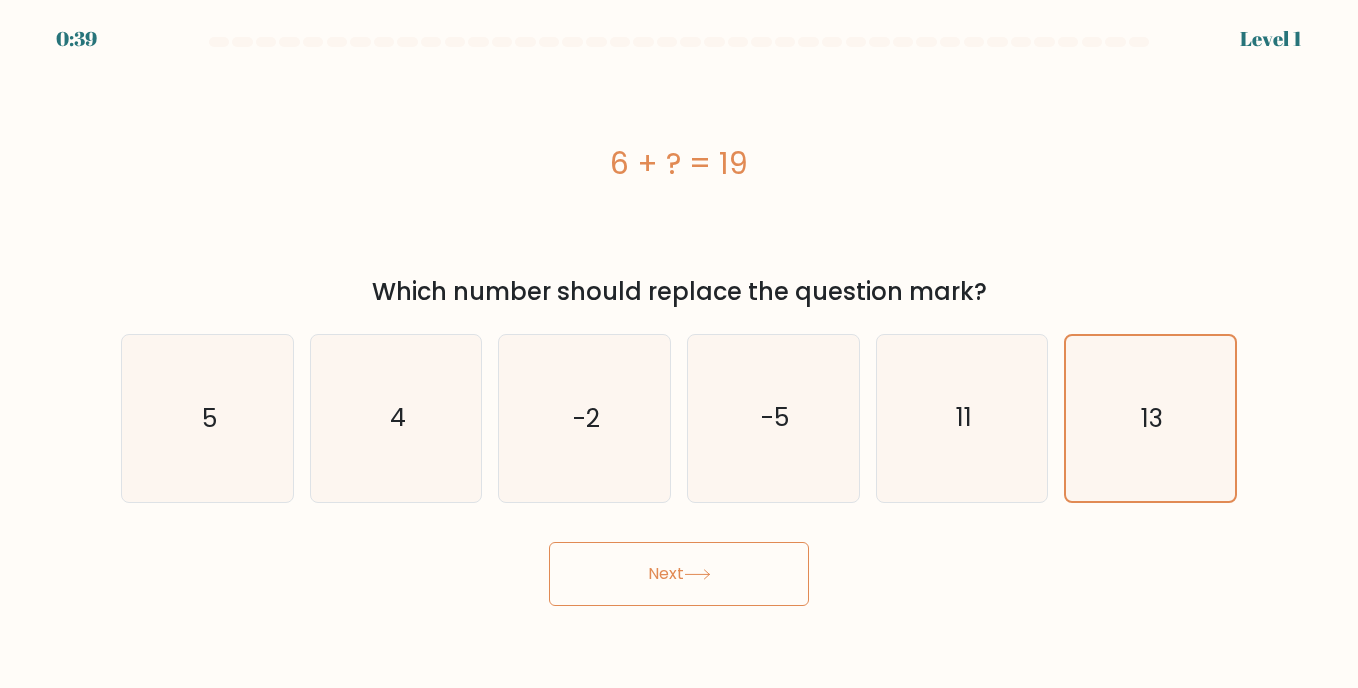 click on "Next" at bounding box center [679, 574] 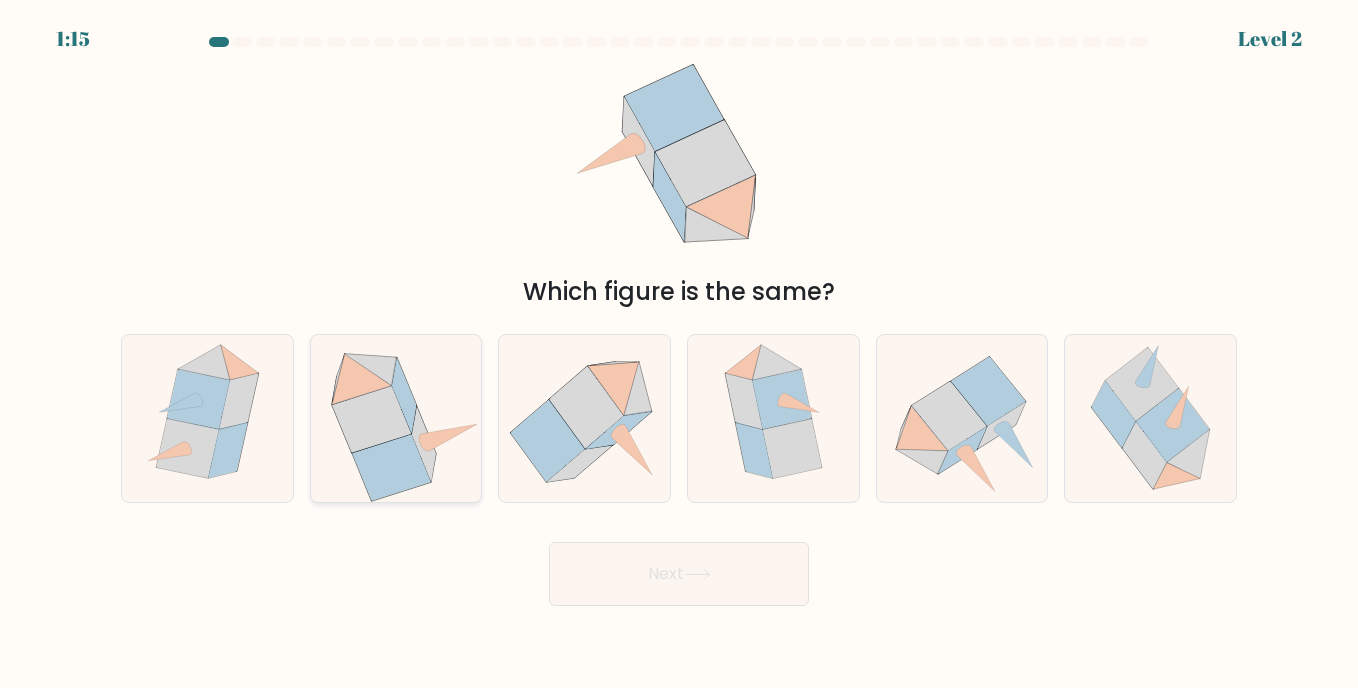 click 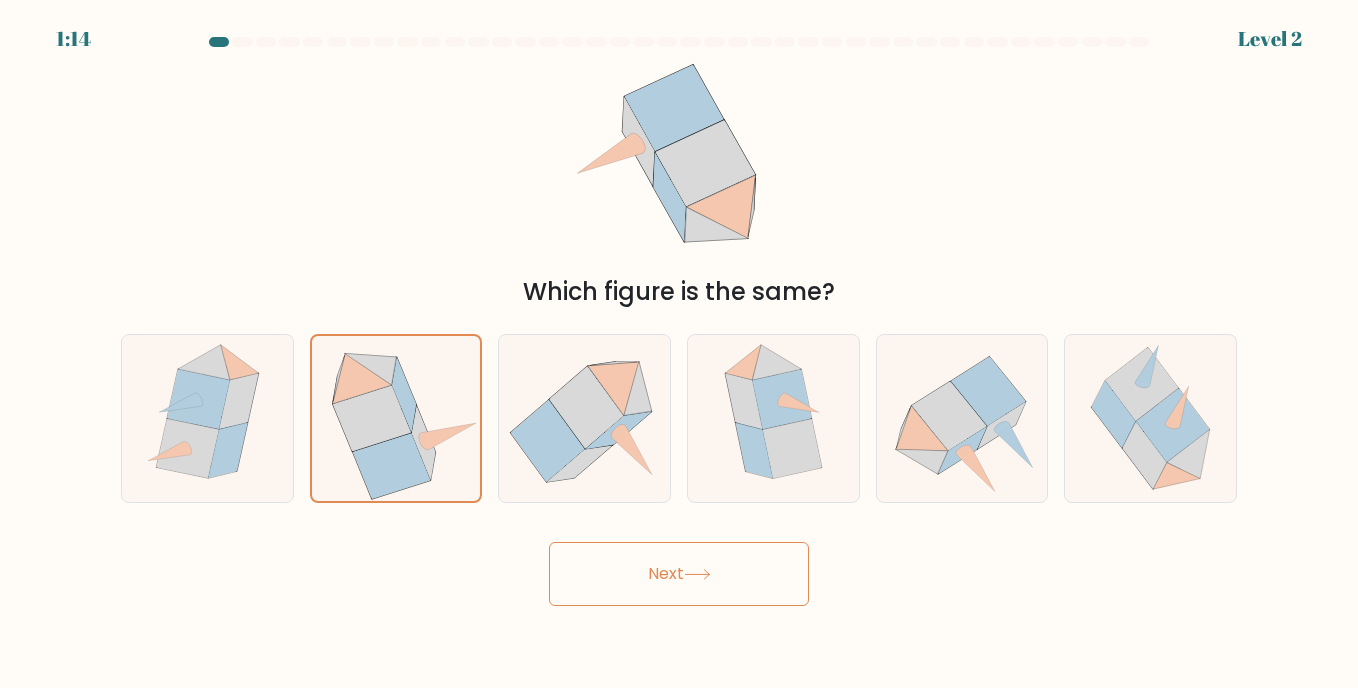 click on "Next" at bounding box center [679, 574] 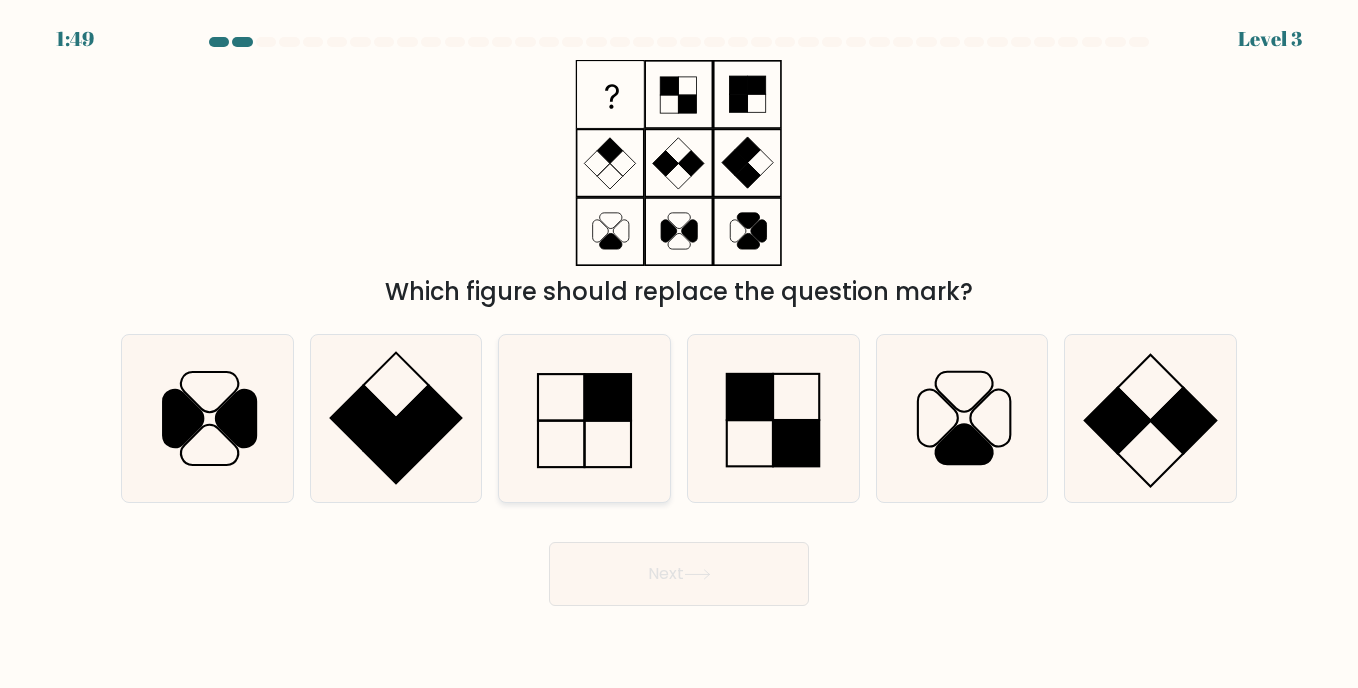 click 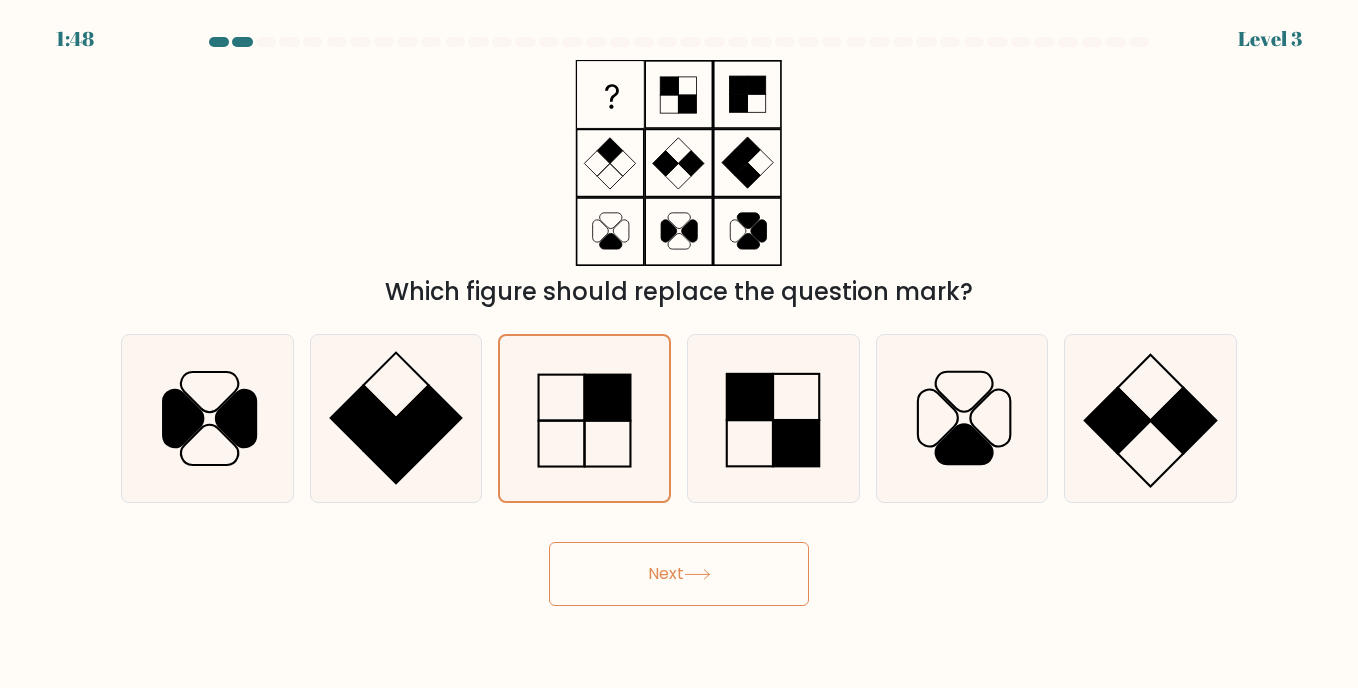 click 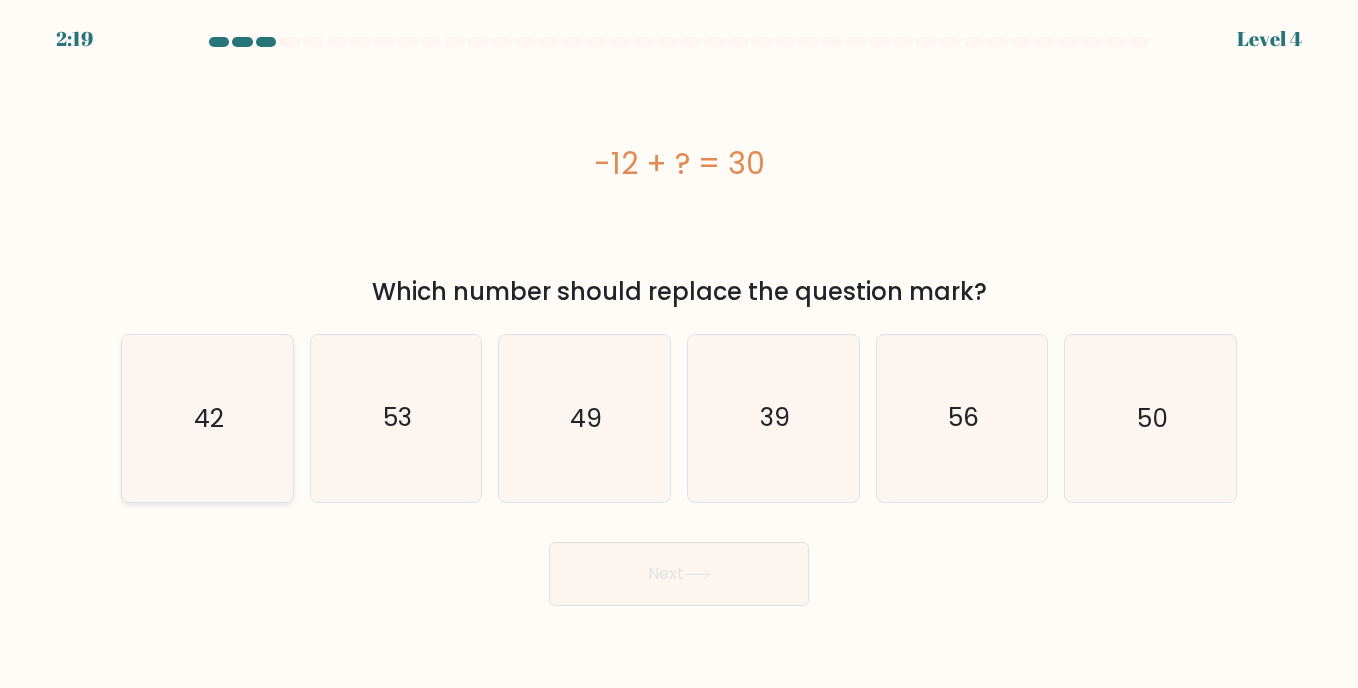 click on "42" 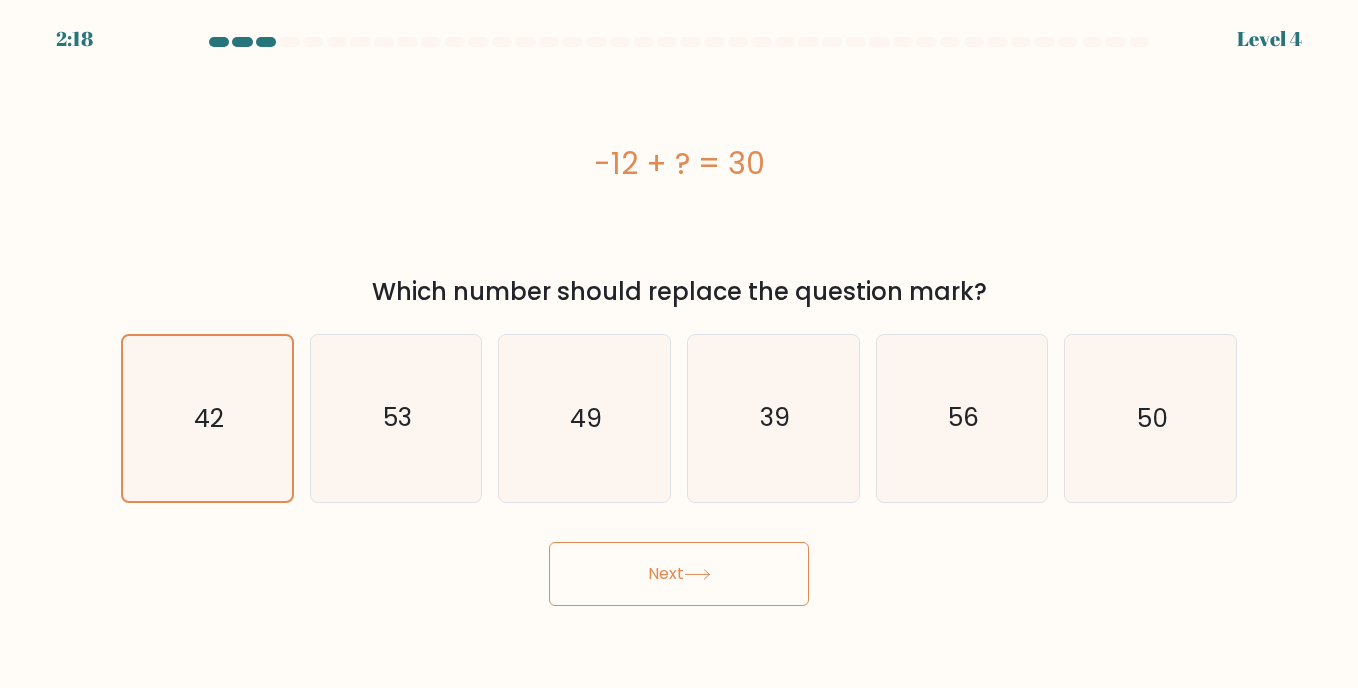 click on "Next" at bounding box center [679, 574] 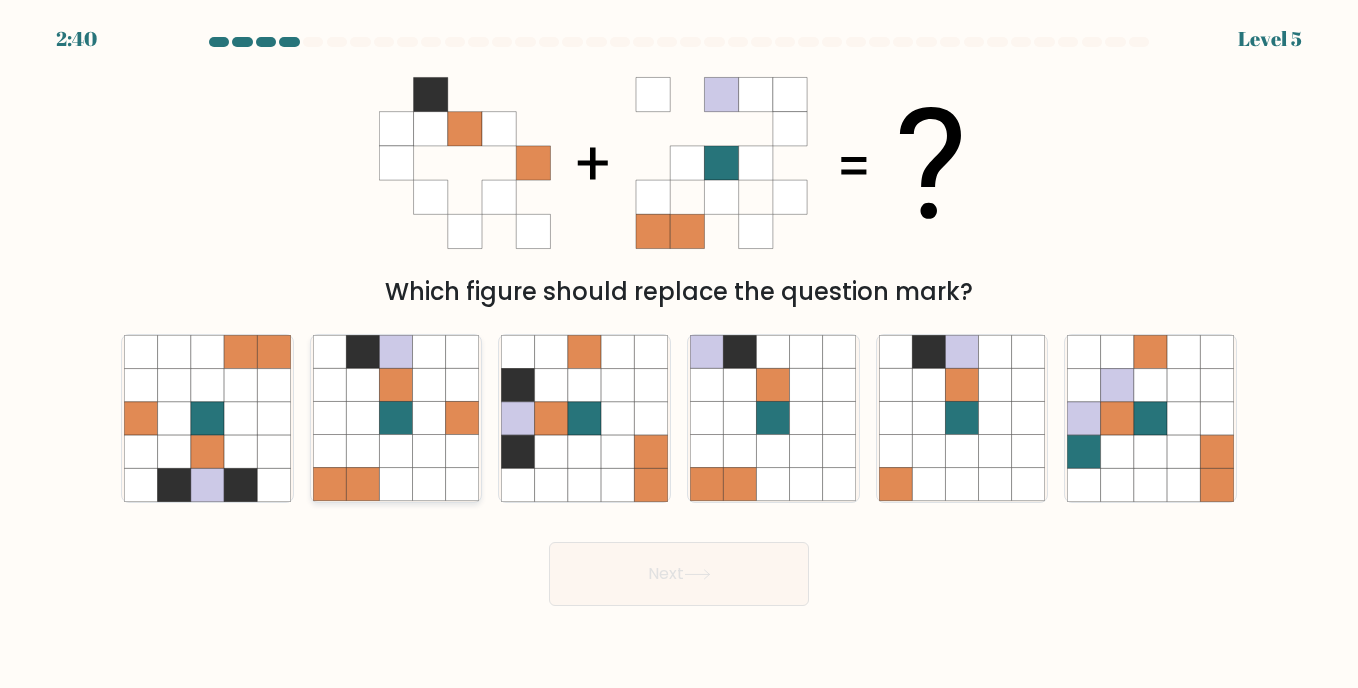 click 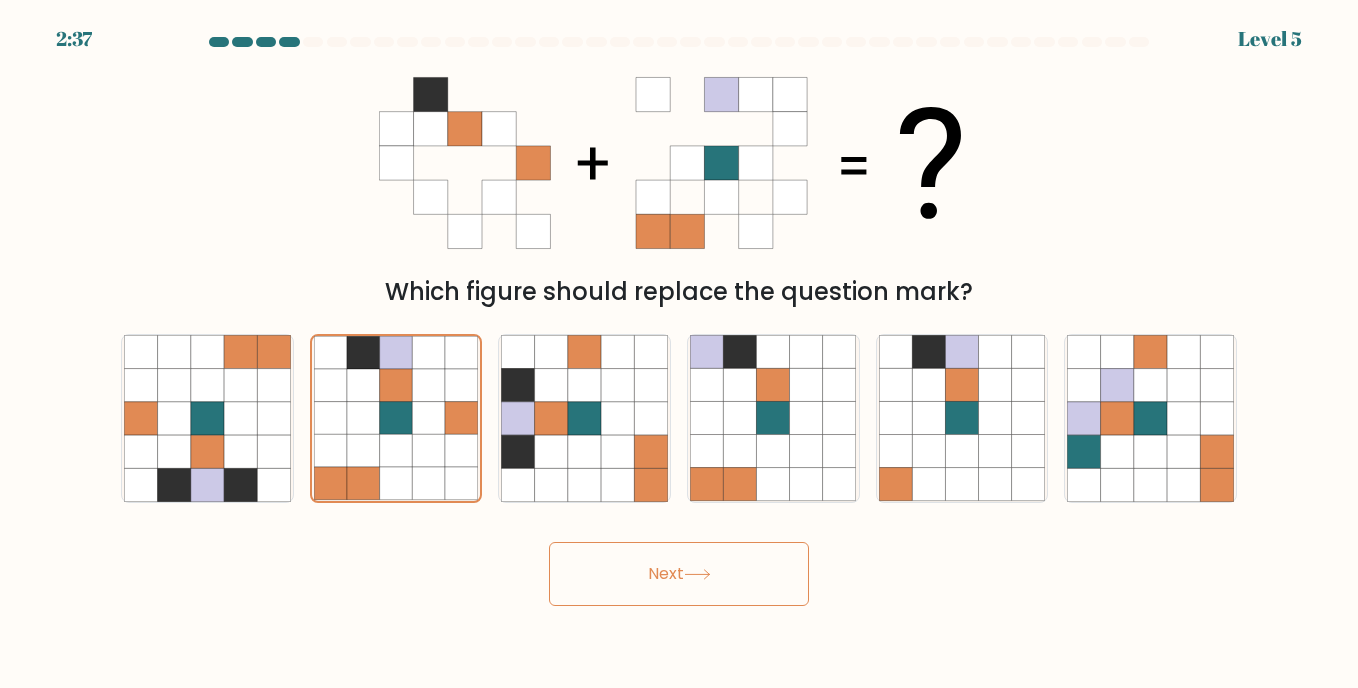 click on "Next" at bounding box center [679, 574] 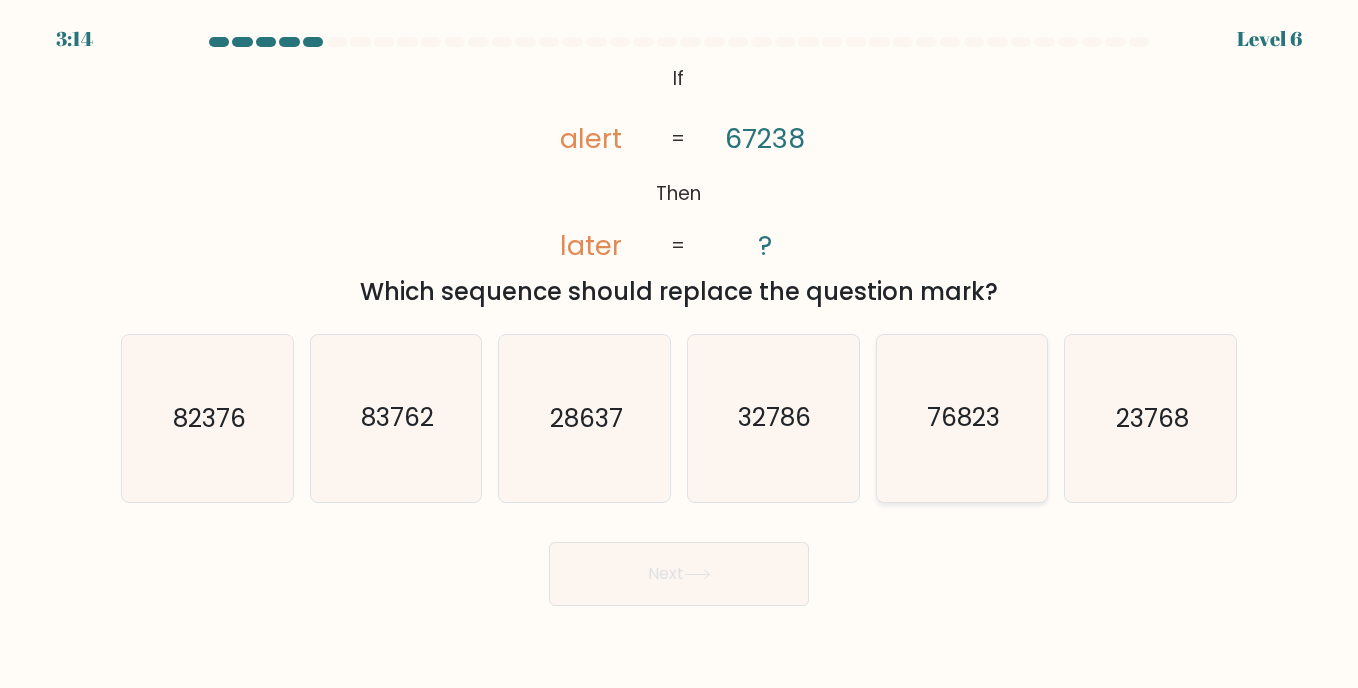 click on "76823" 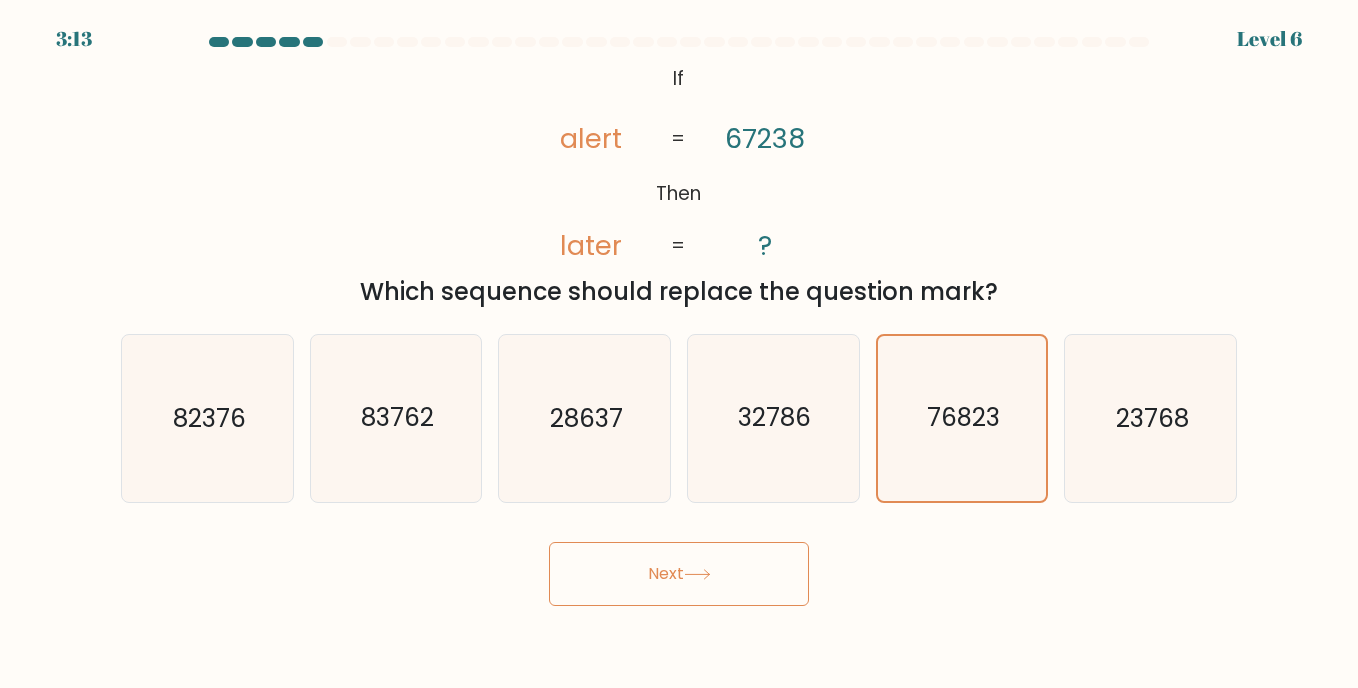 click on "Next" at bounding box center (679, 574) 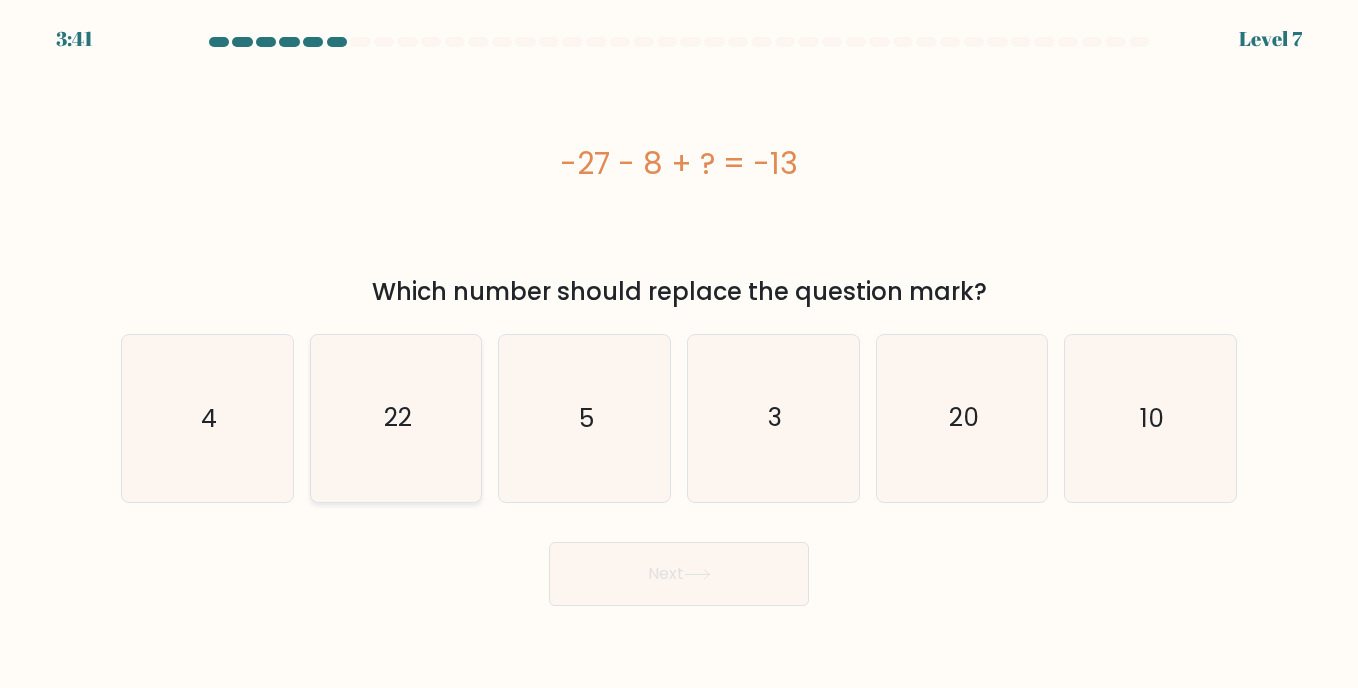 click on "22" 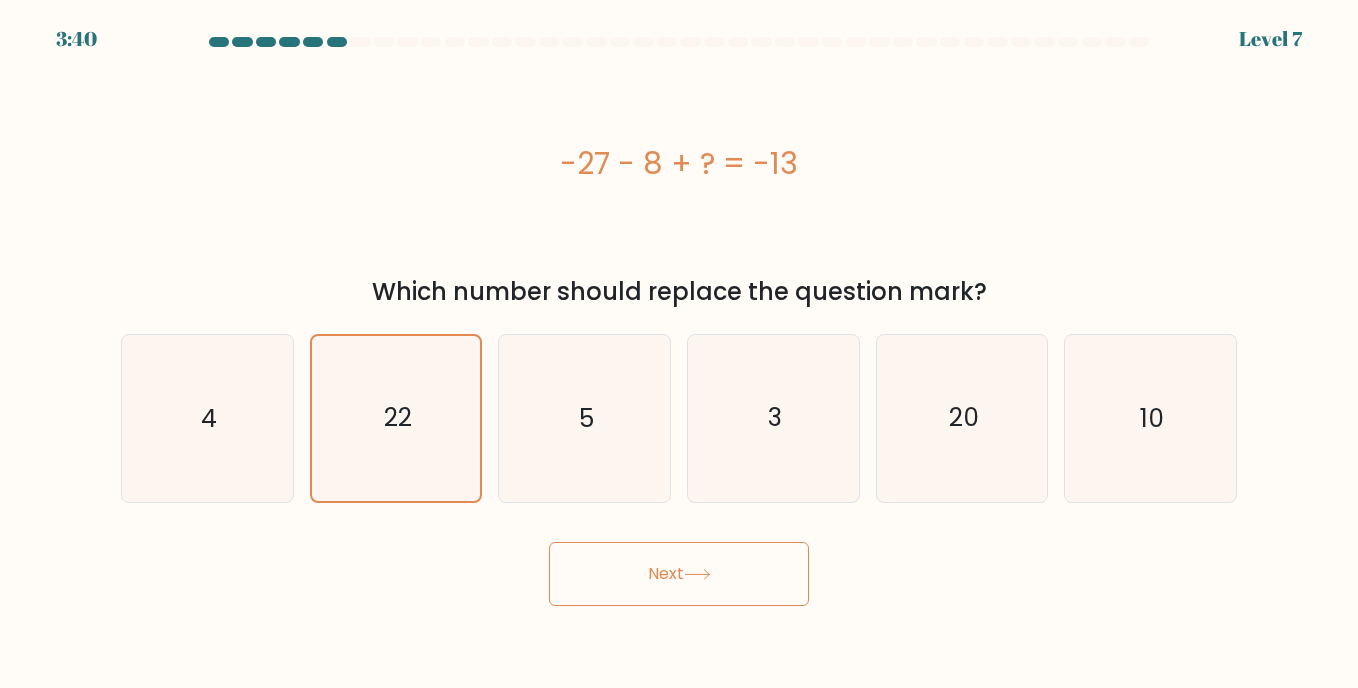 click on "Next" at bounding box center [679, 574] 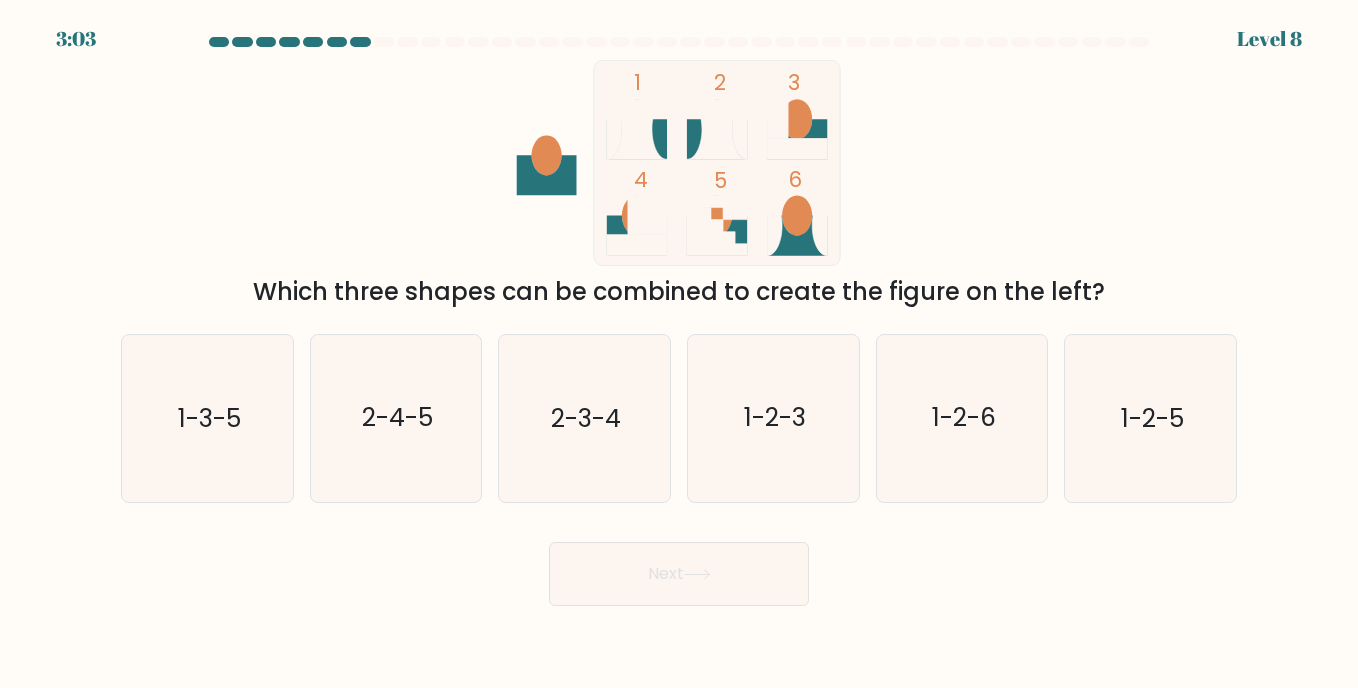 click 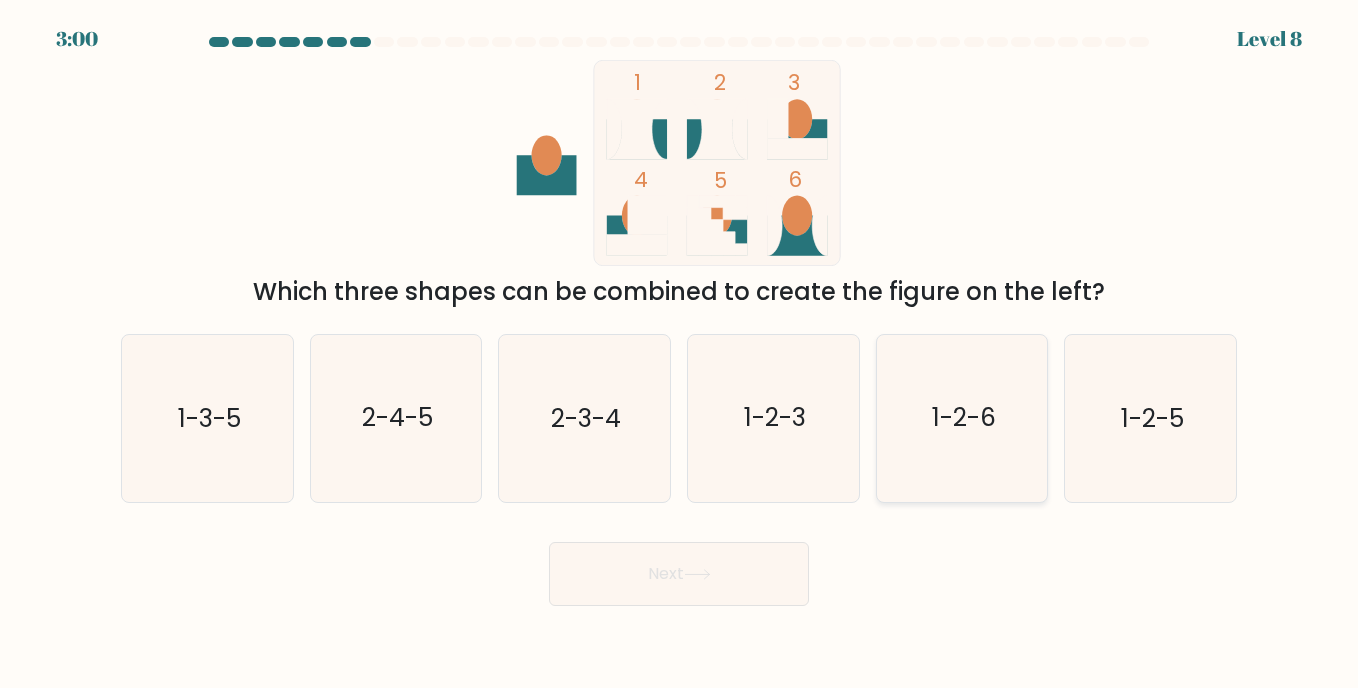 click on "1-2-6" 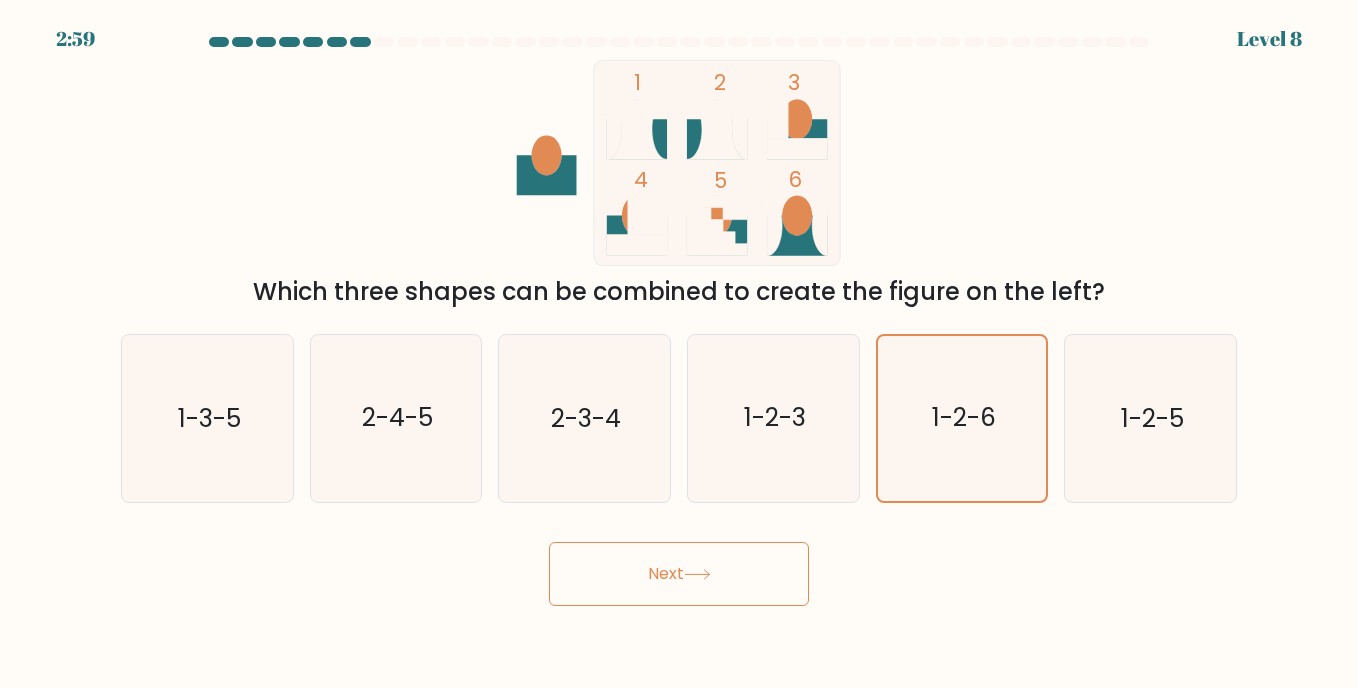 click on "Next" at bounding box center (679, 574) 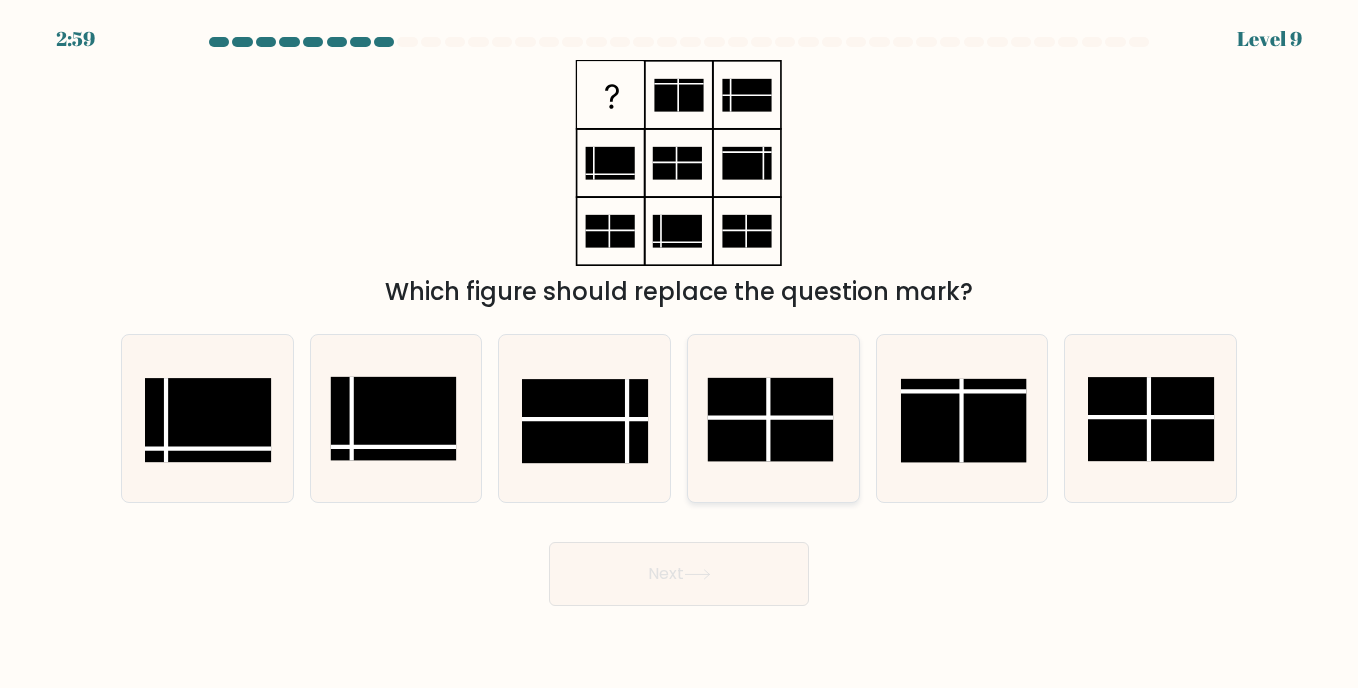 click 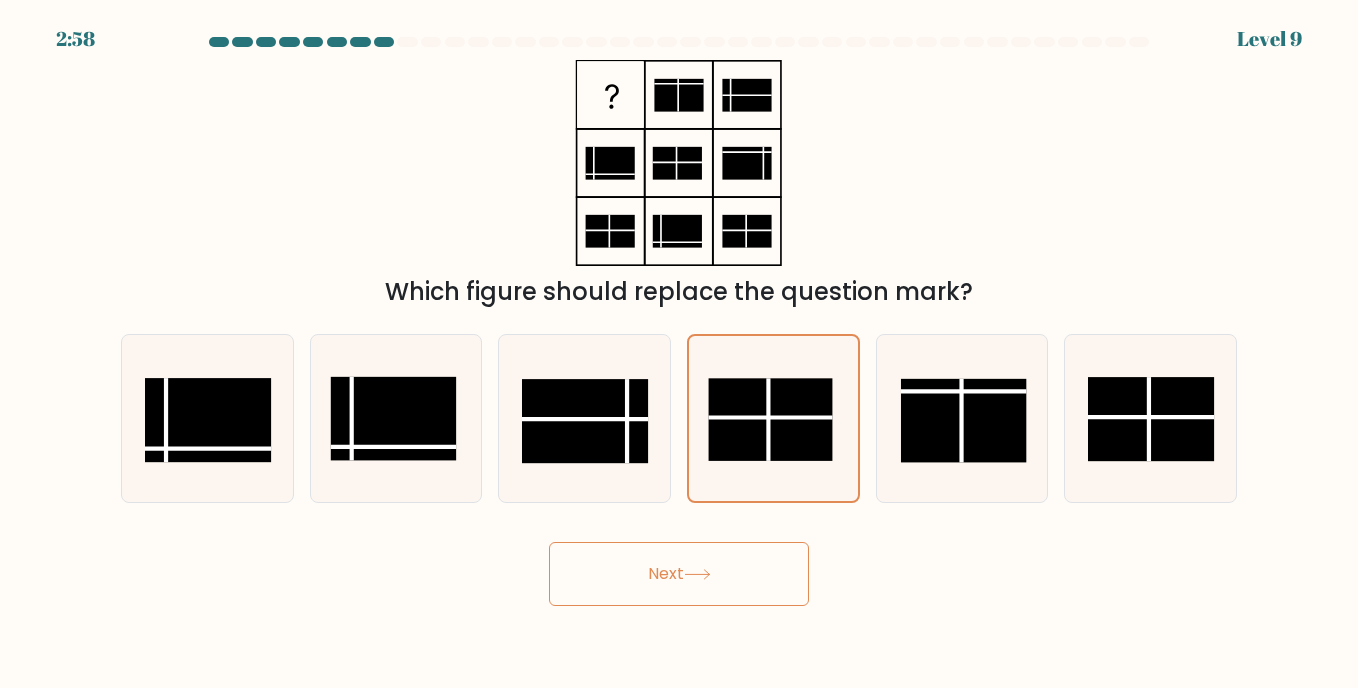 click on "Next" at bounding box center (679, 574) 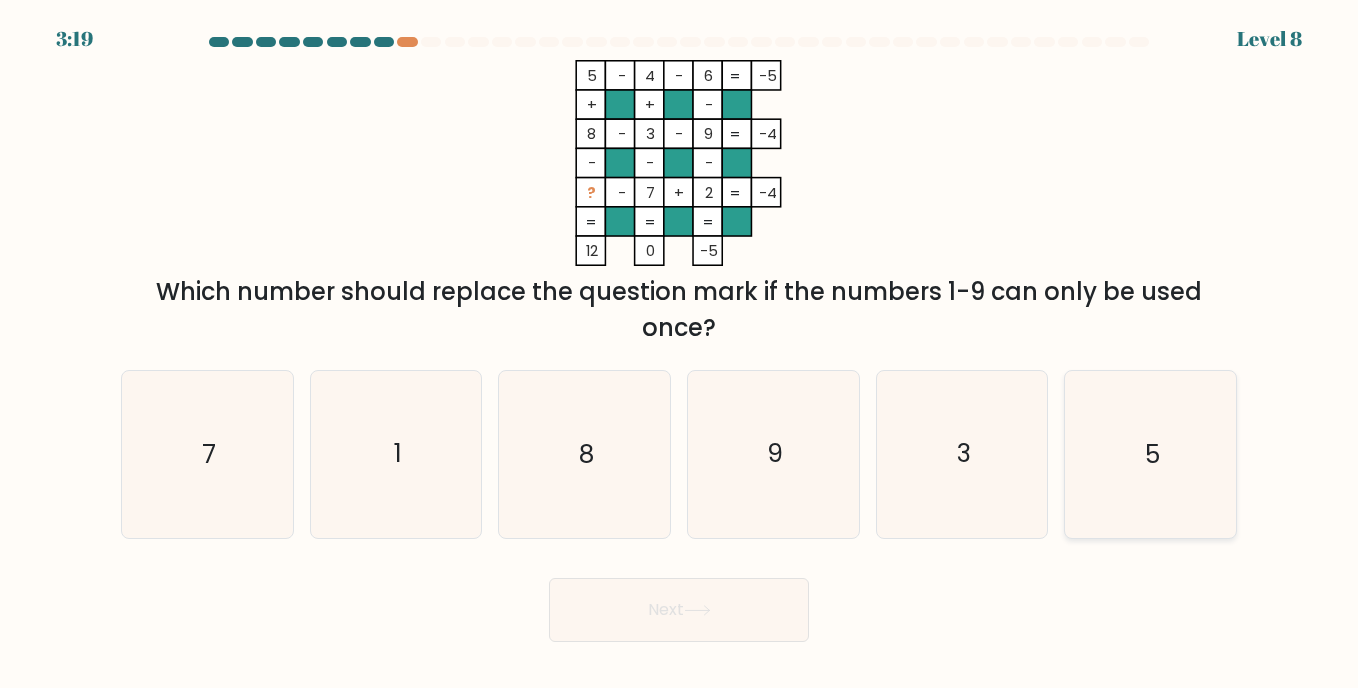 click on "5" 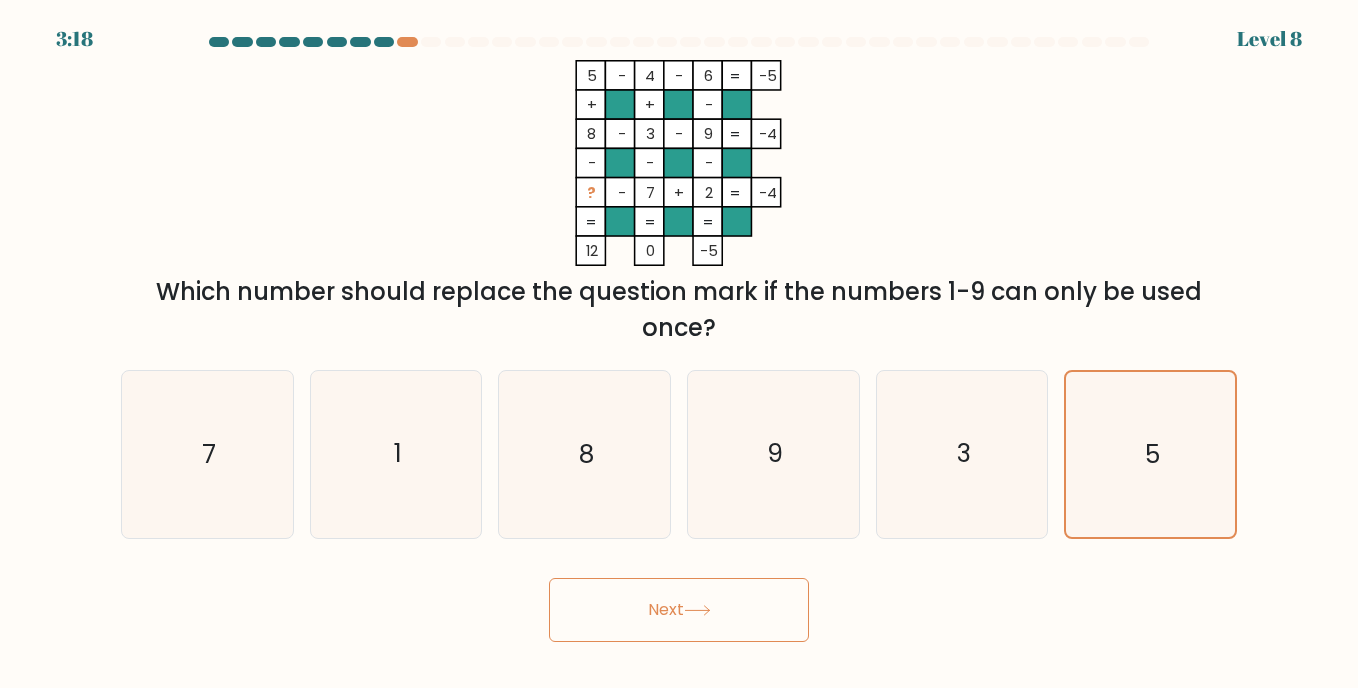 click on "Next" at bounding box center [679, 610] 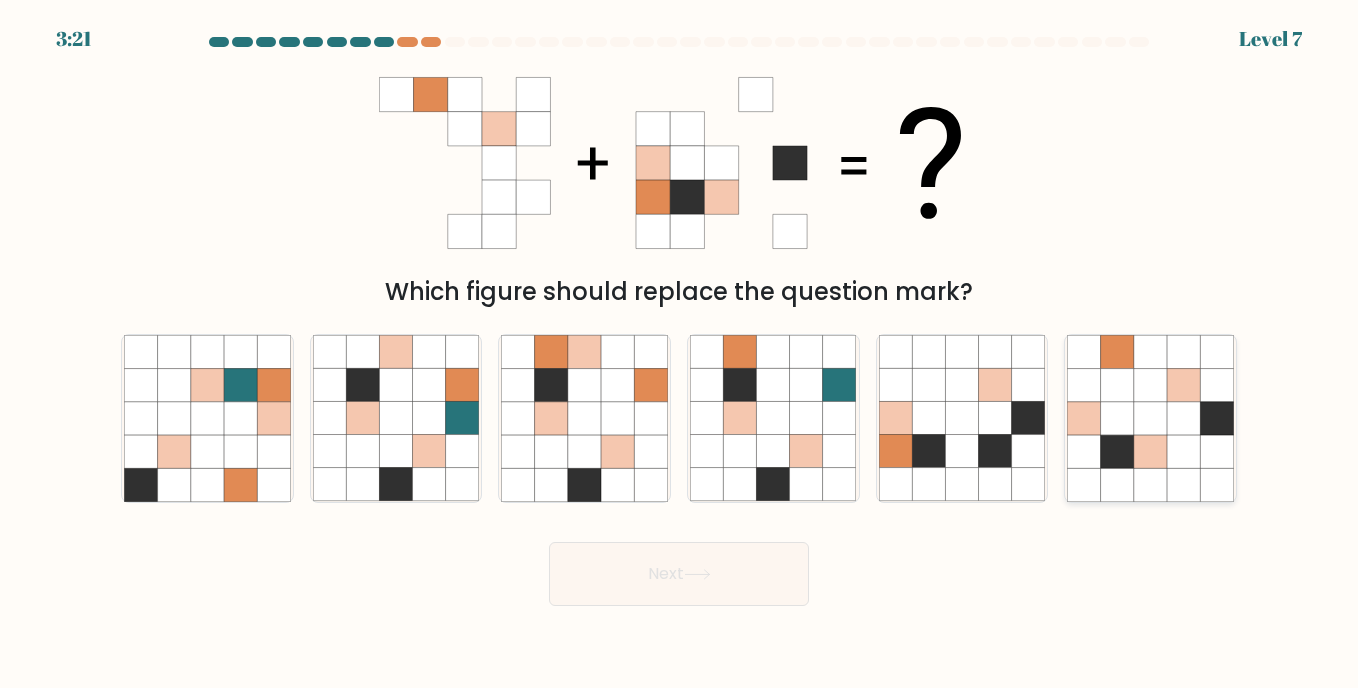 click 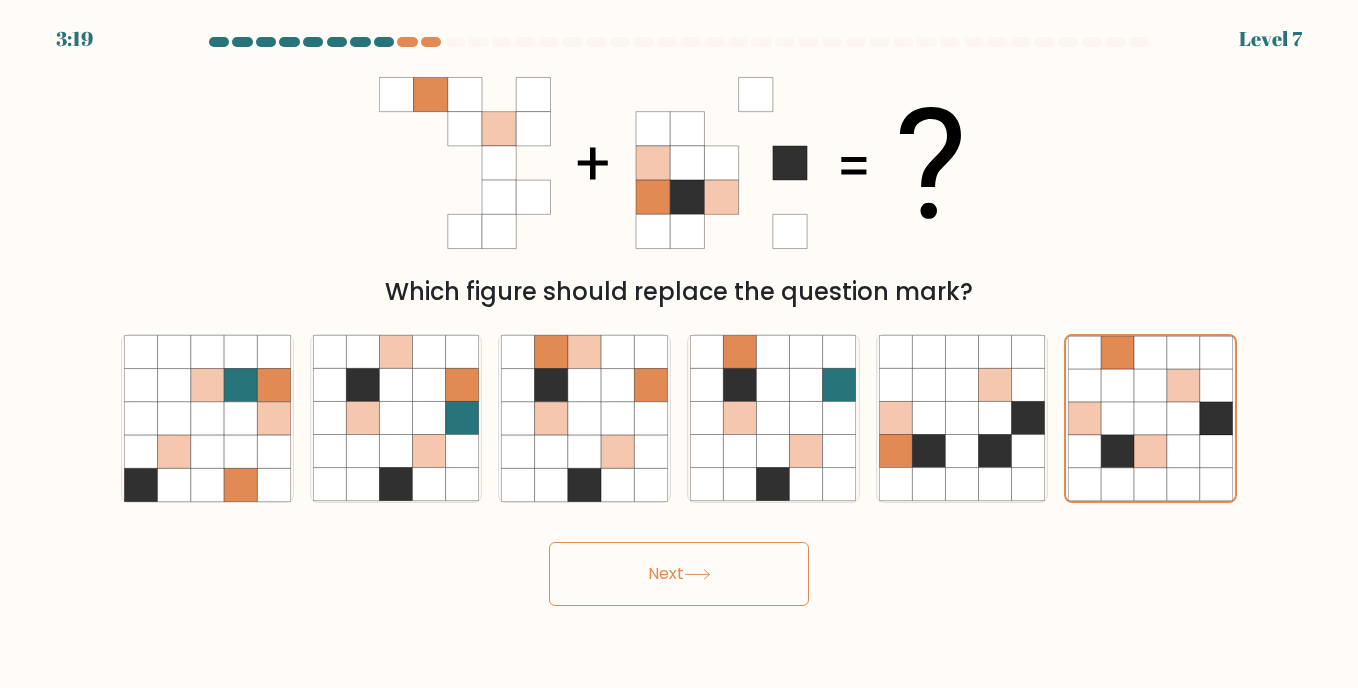 click on "Next" at bounding box center [679, 574] 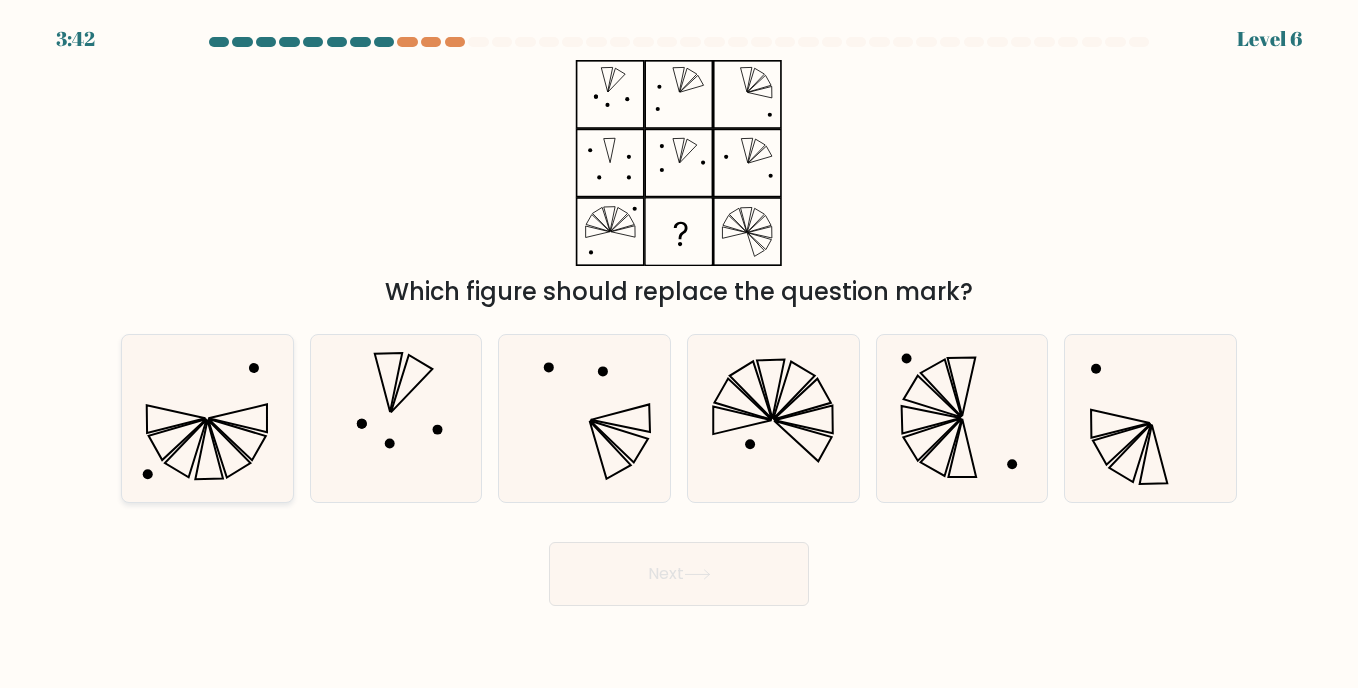 click 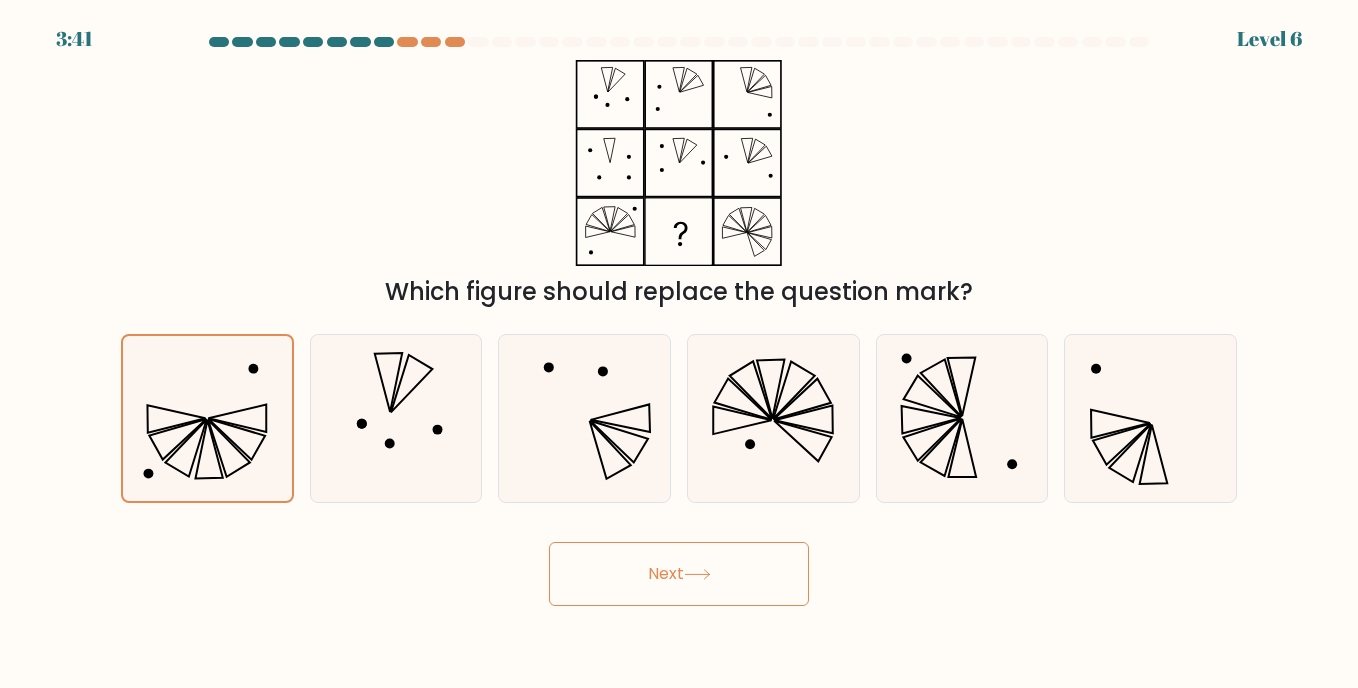 click on "Next" at bounding box center [679, 574] 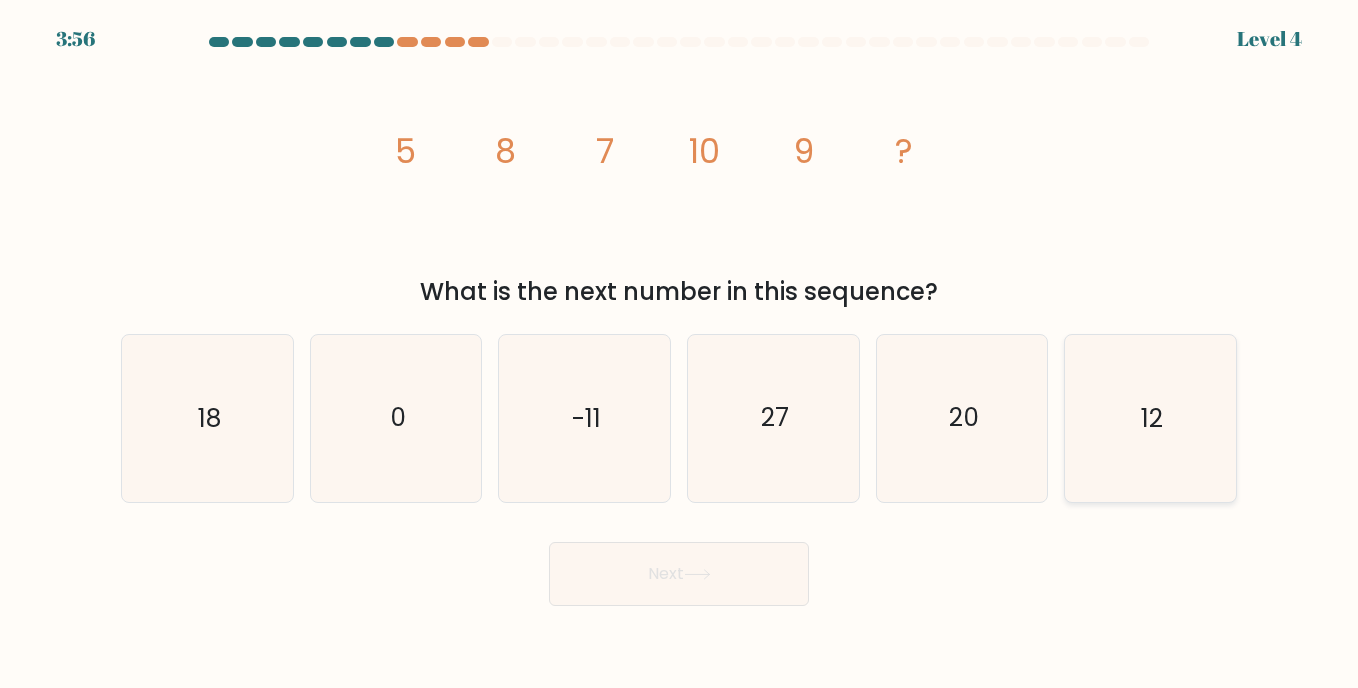 click on "12" 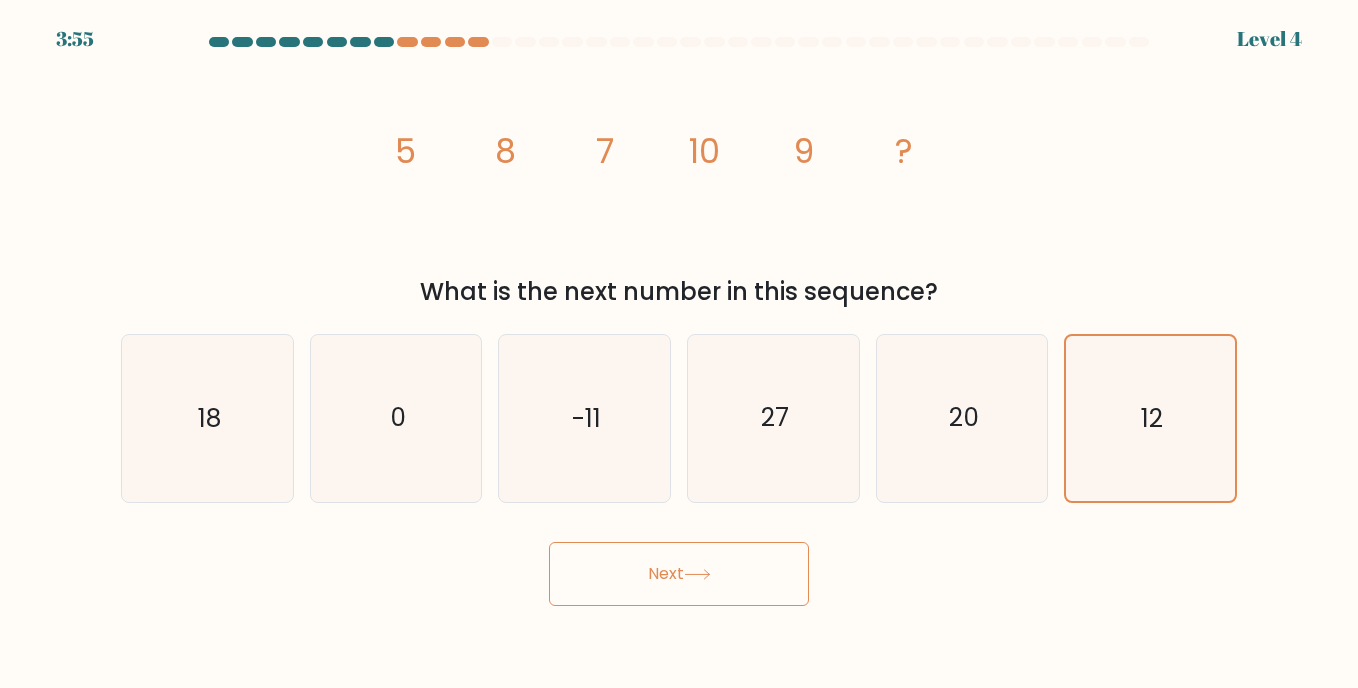 click on "Next" at bounding box center (679, 574) 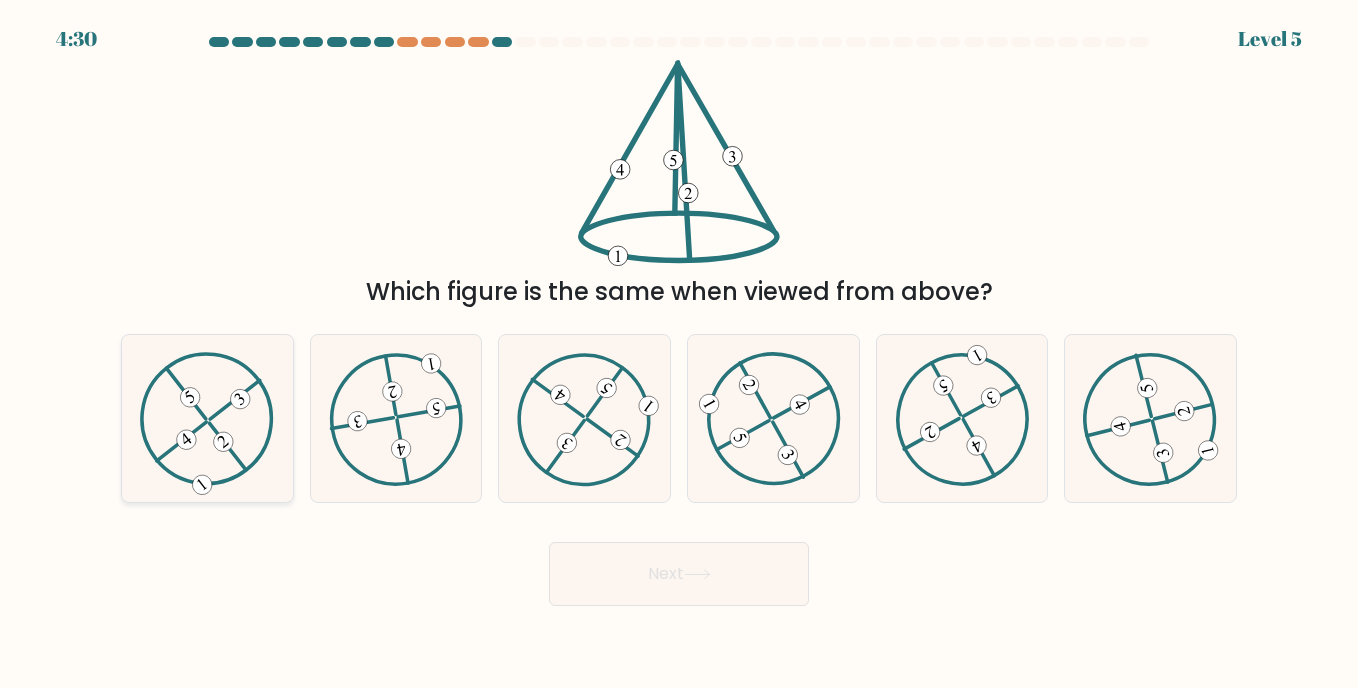 click 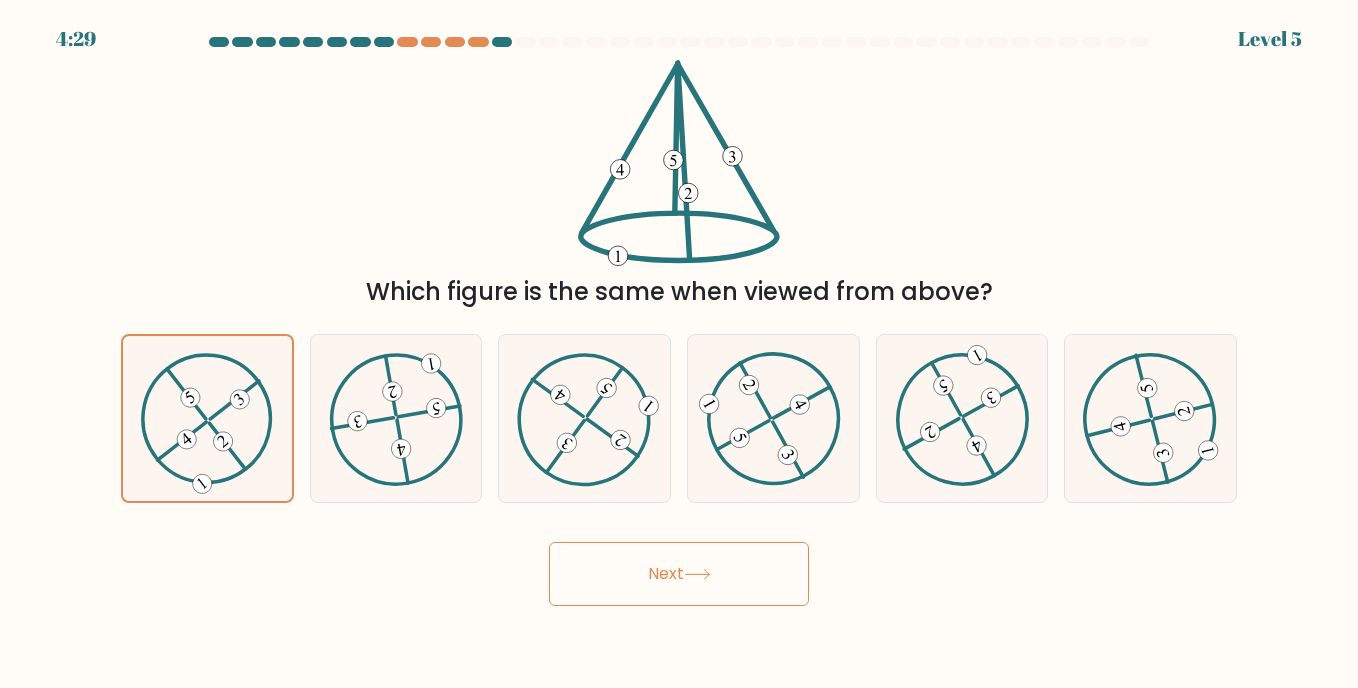 click on "Next" at bounding box center (679, 574) 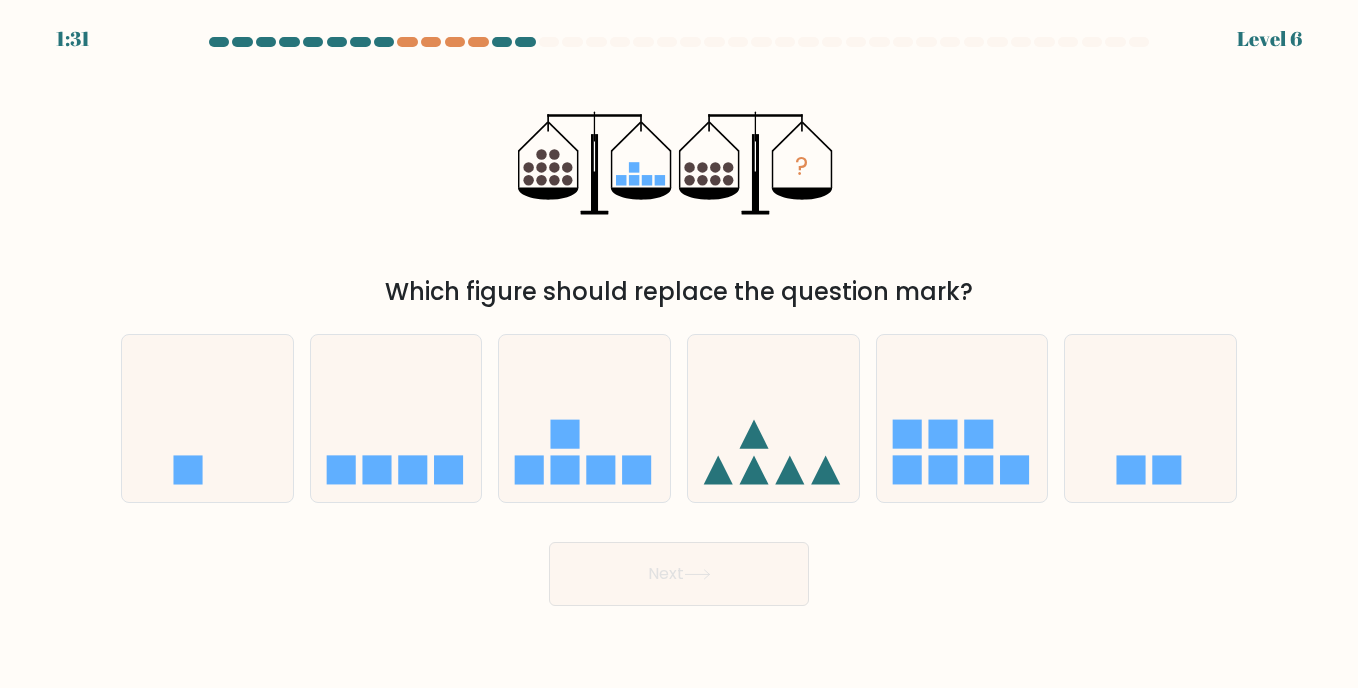scroll, scrollTop: 0, scrollLeft: 0, axis: both 